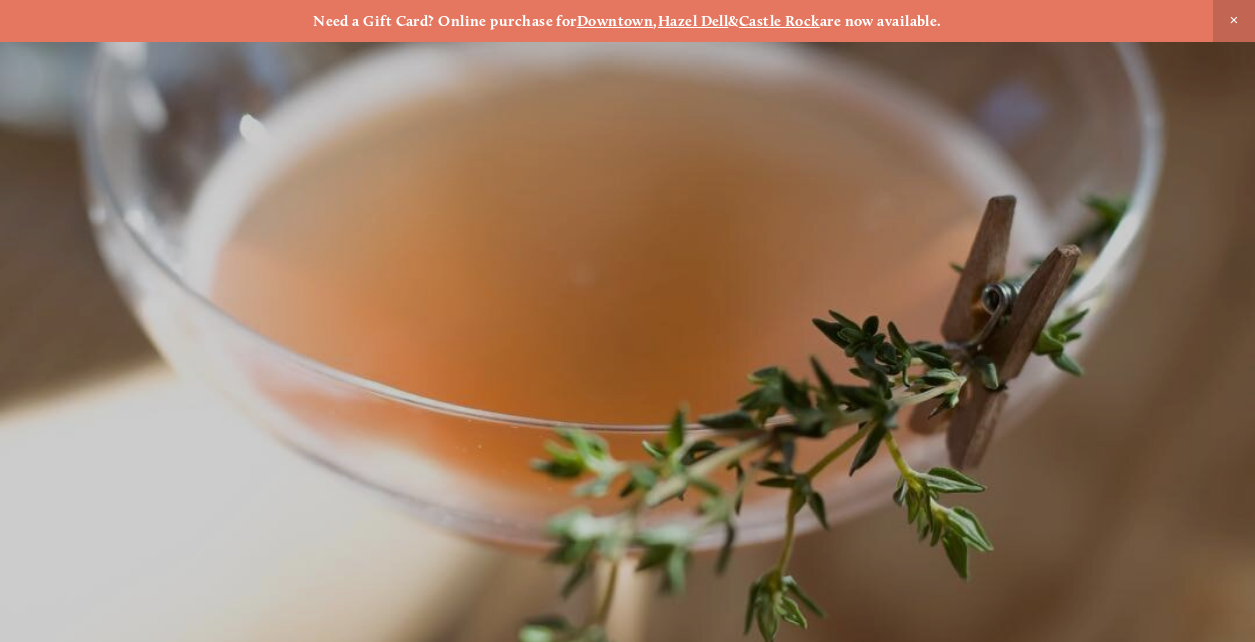 scroll, scrollTop: 0, scrollLeft: 0, axis: both 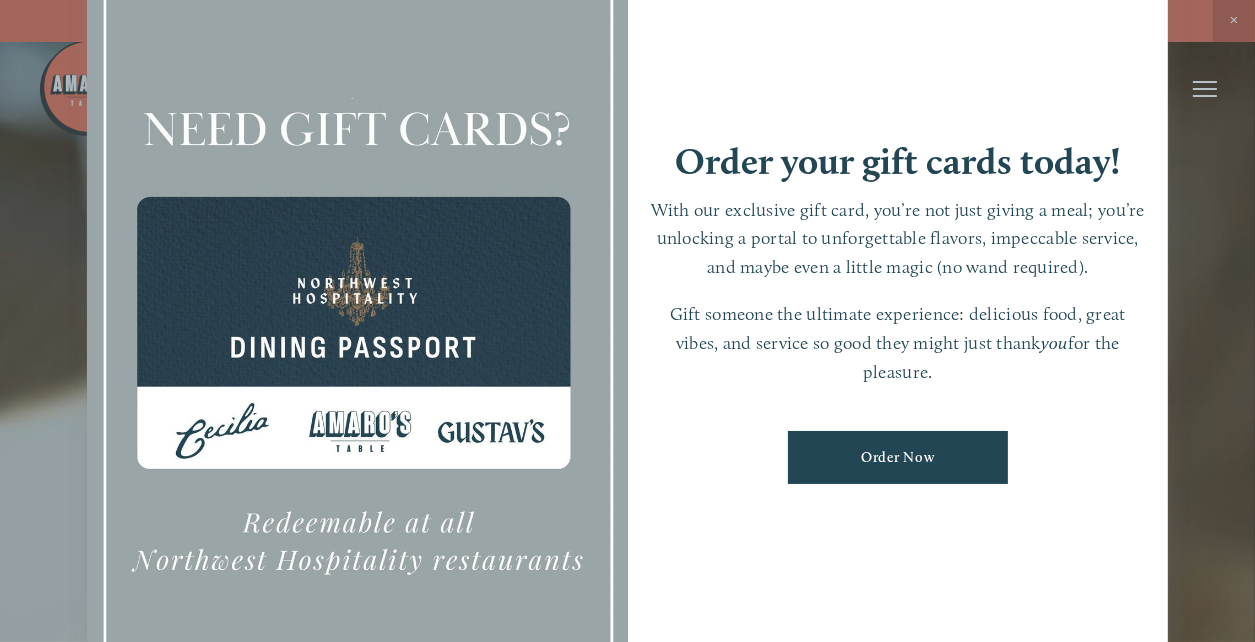 click at bounding box center (627, 321) 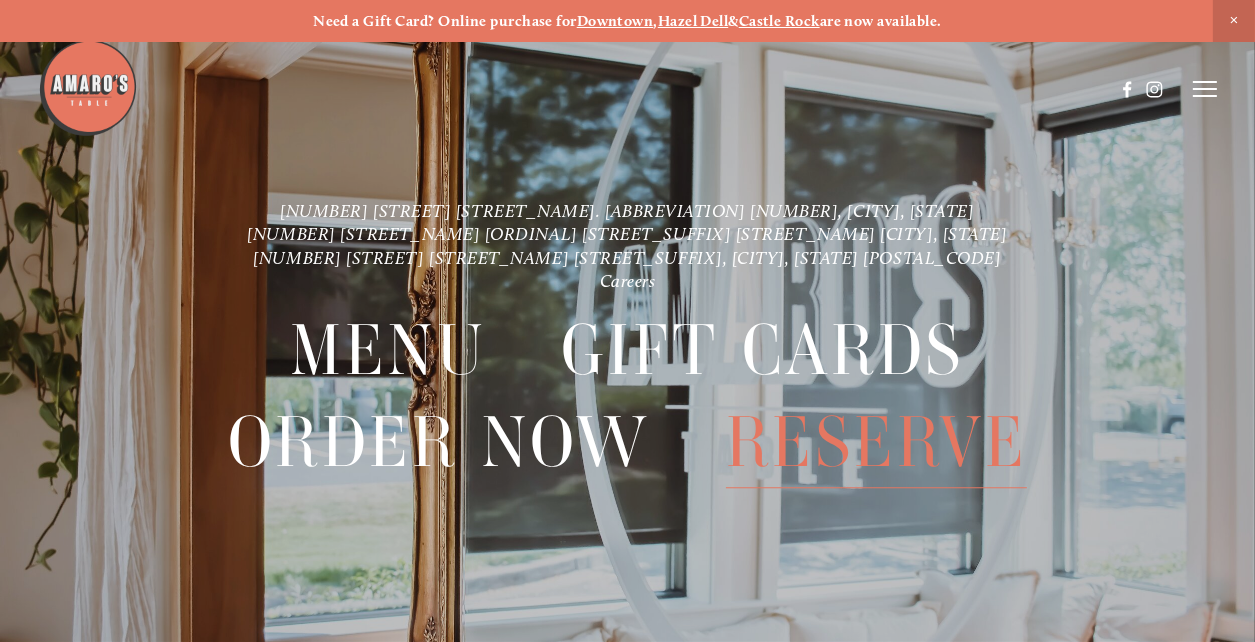 click on "Reserve" at bounding box center (877, 442) 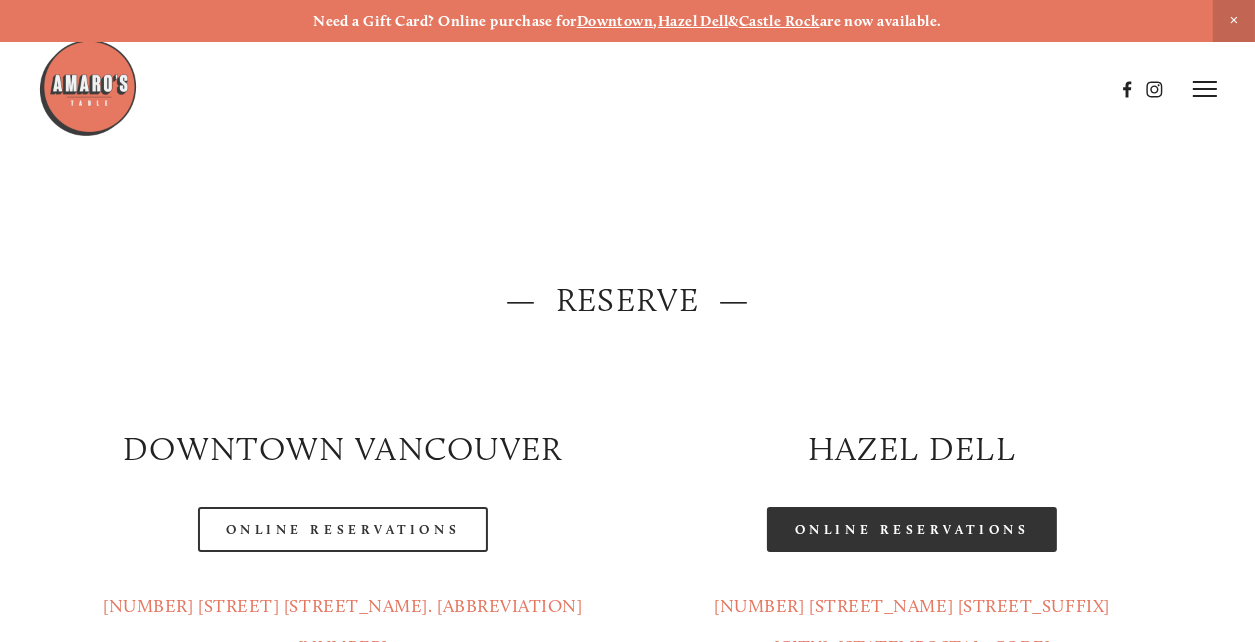click on "Online Reservations" at bounding box center (912, 529) 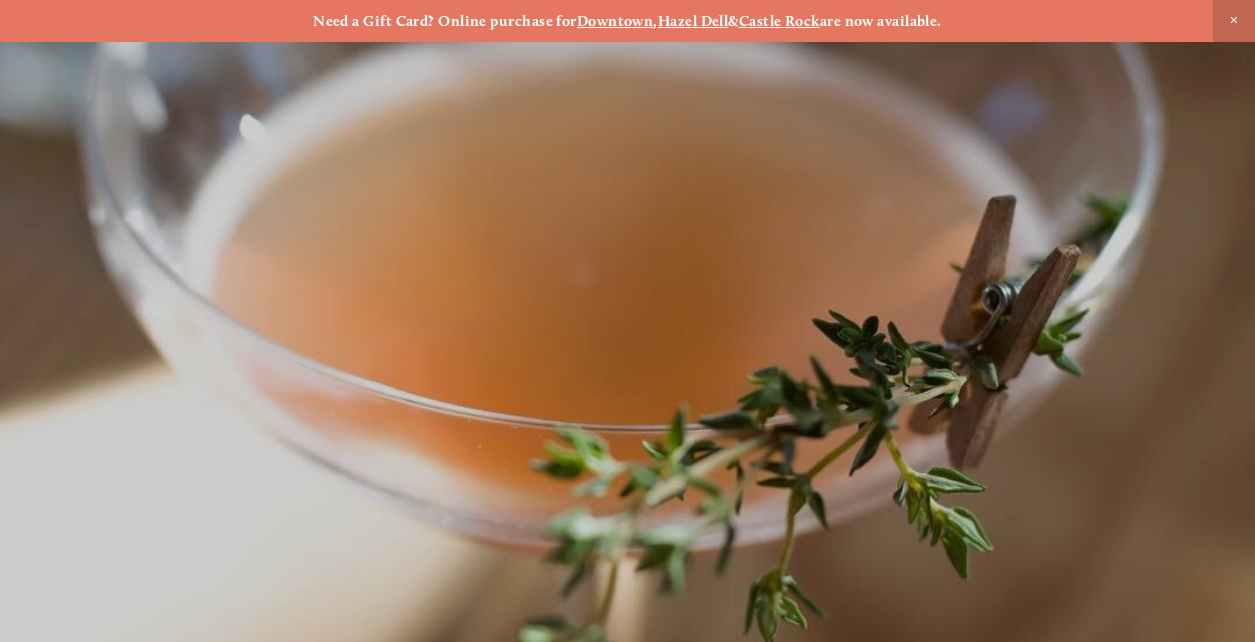 scroll, scrollTop: 0, scrollLeft: 0, axis: both 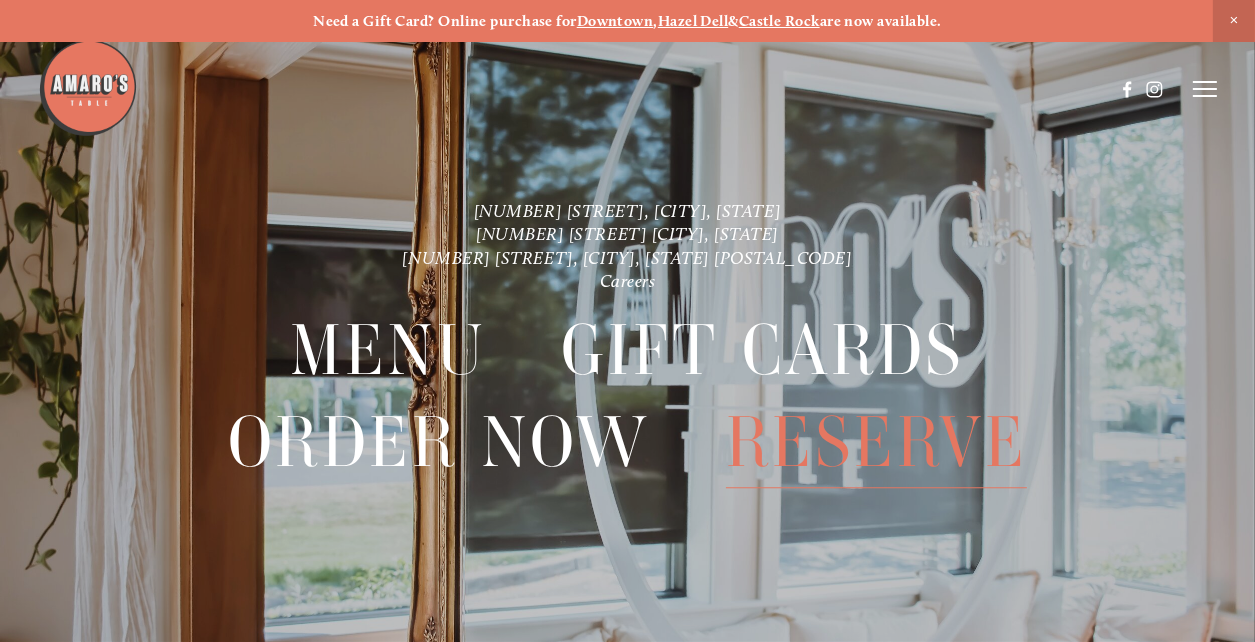 click on "Reserve" at bounding box center [877, 442] 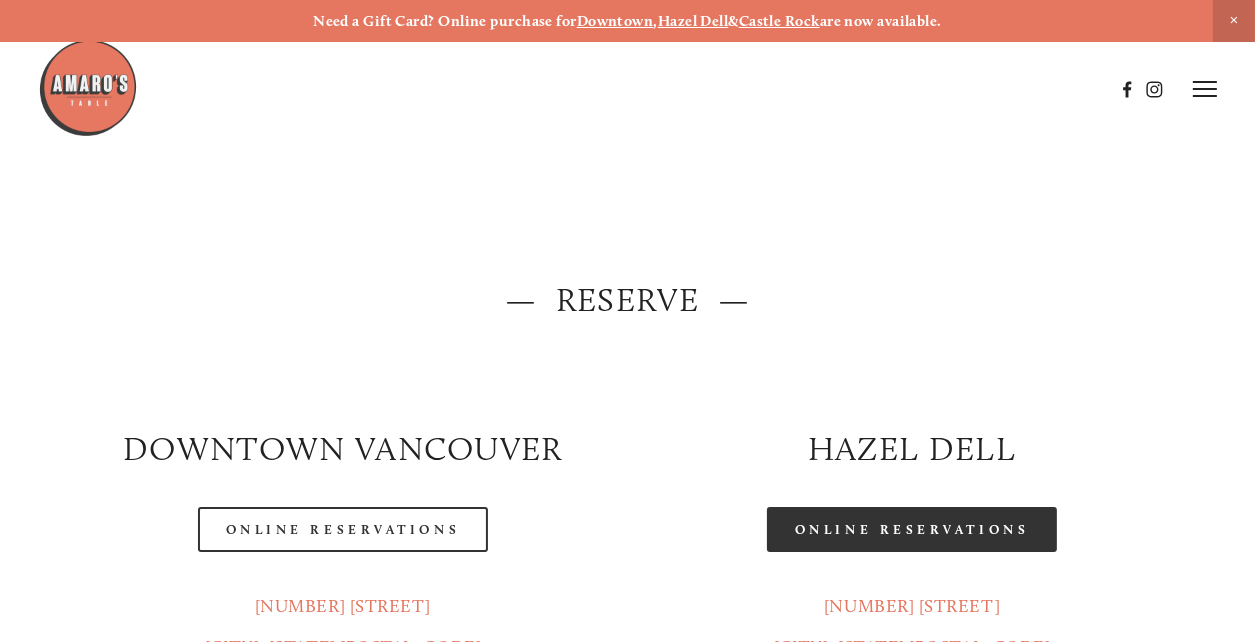 click on "Online Reservations" at bounding box center [912, 529] 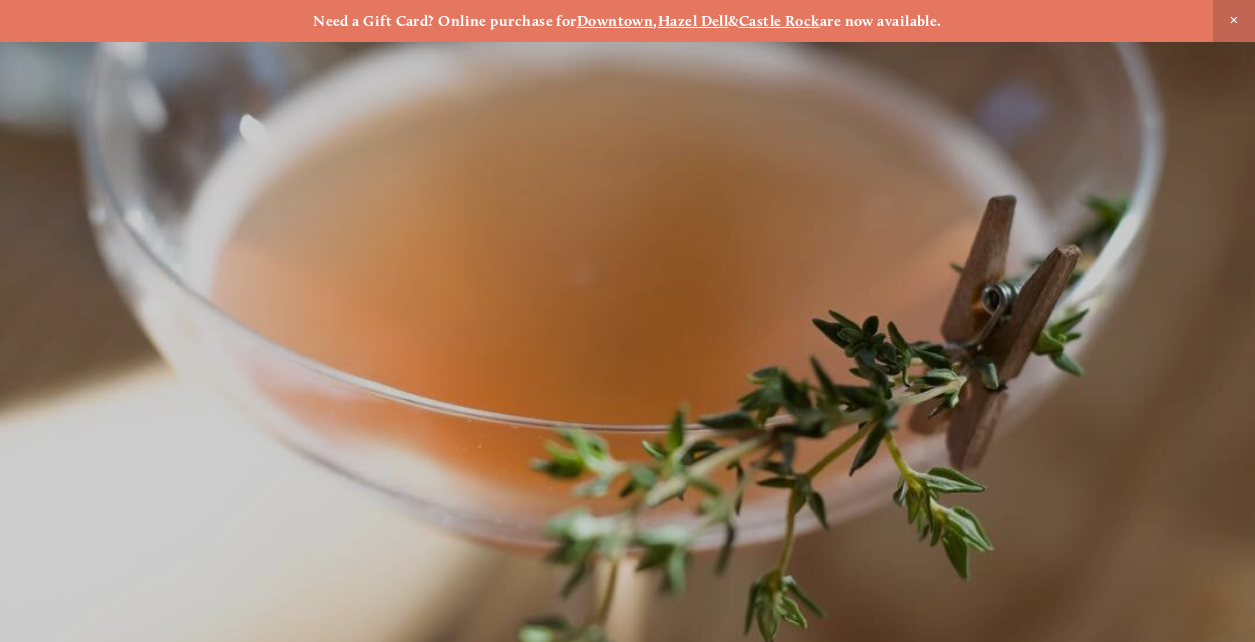scroll, scrollTop: 0, scrollLeft: 0, axis: both 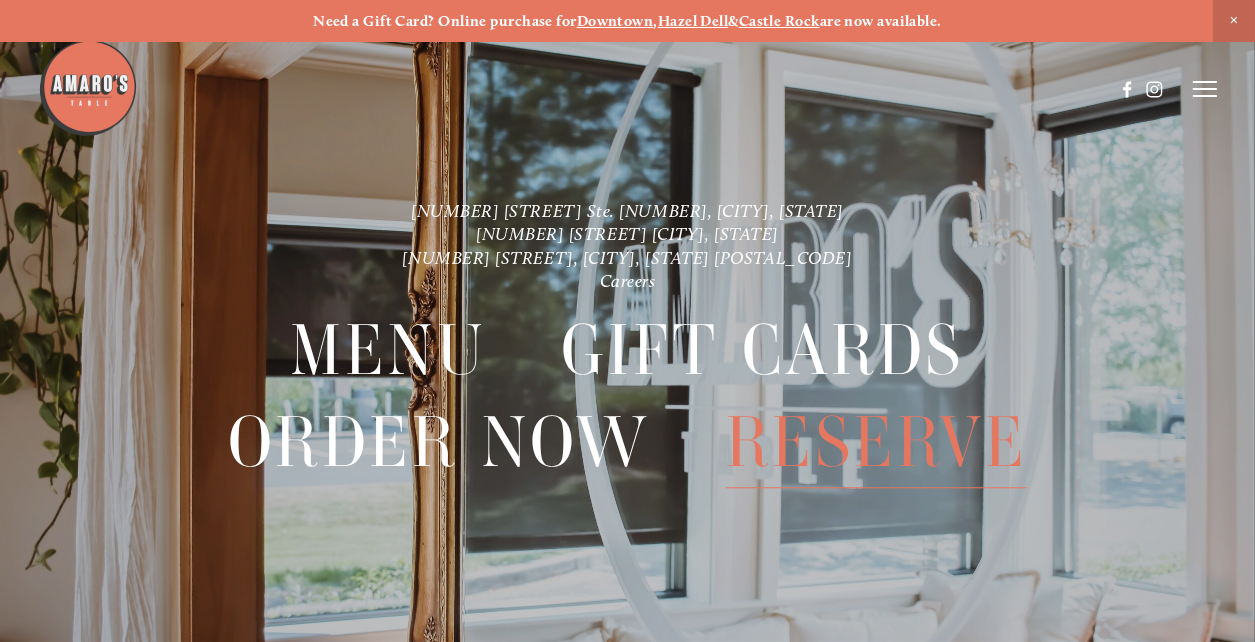 click on "Reserve" at bounding box center [877, 442] 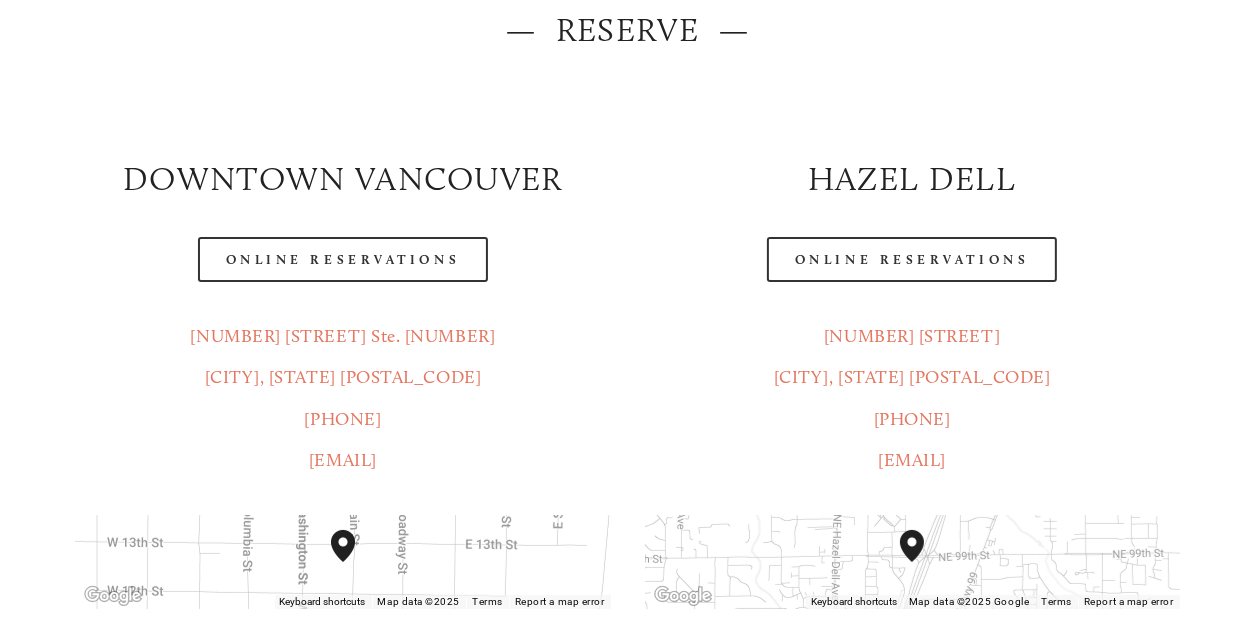 scroll, scrollTop: 411, scrollLeft: 0, axis: vertical 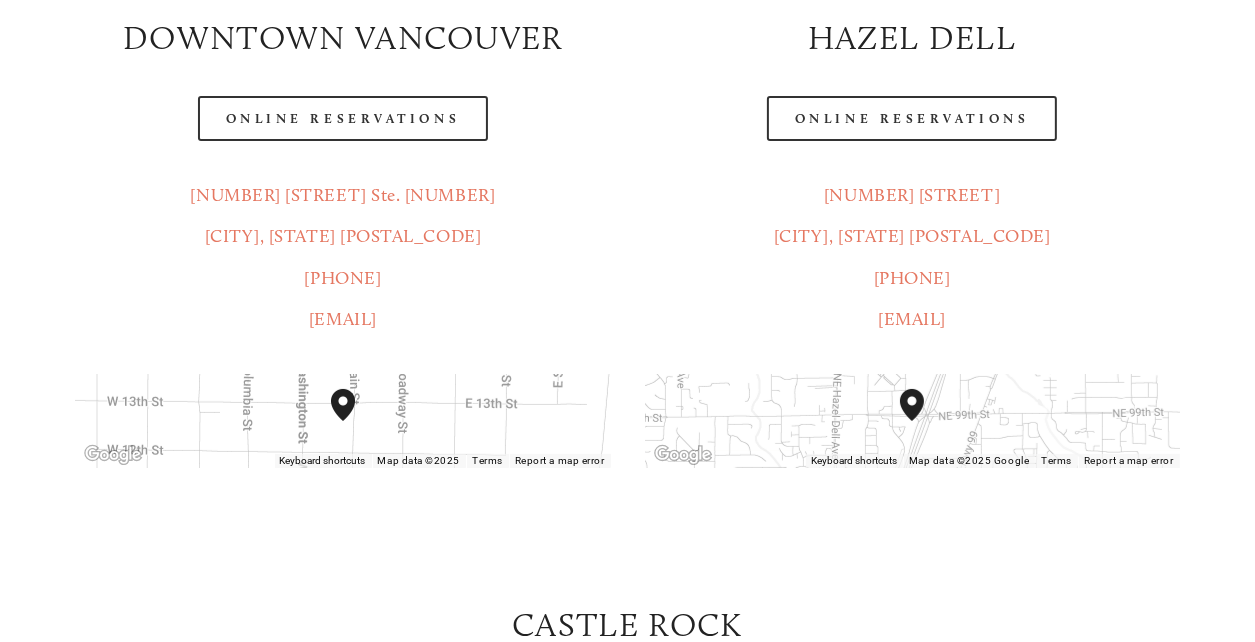 click on "Menu
Order Now
Visit
Gallery
0" at bounding box center [628, 39] 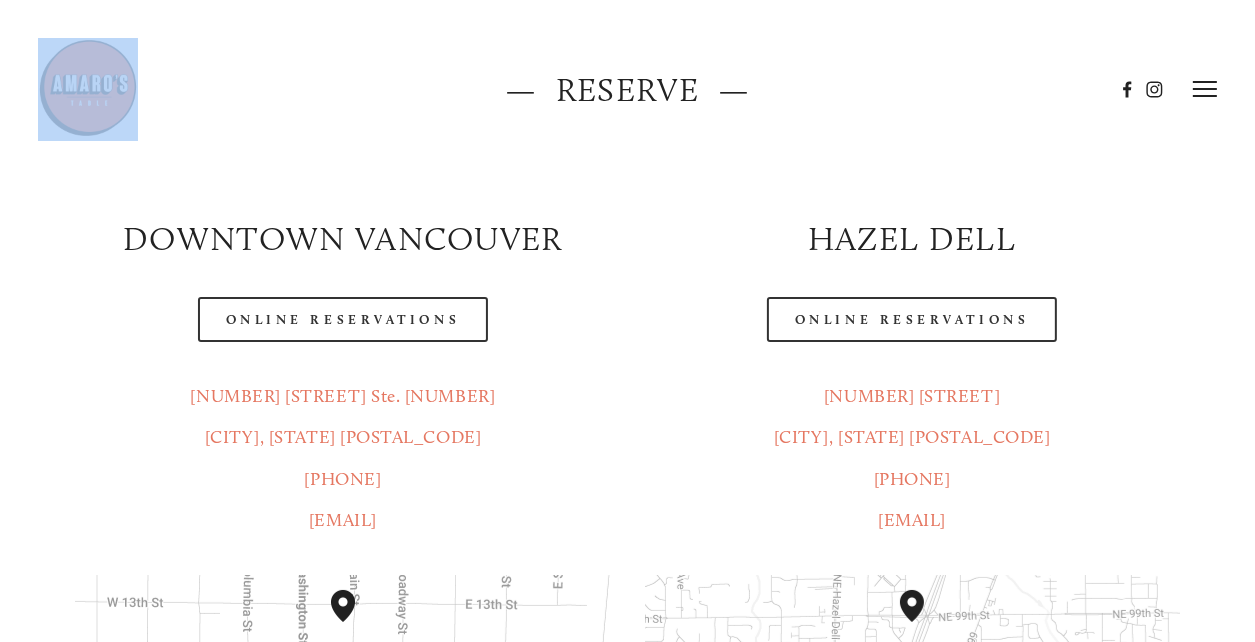 scroll, scrollTop: 23, scrollLeft: 0, axis: vertical 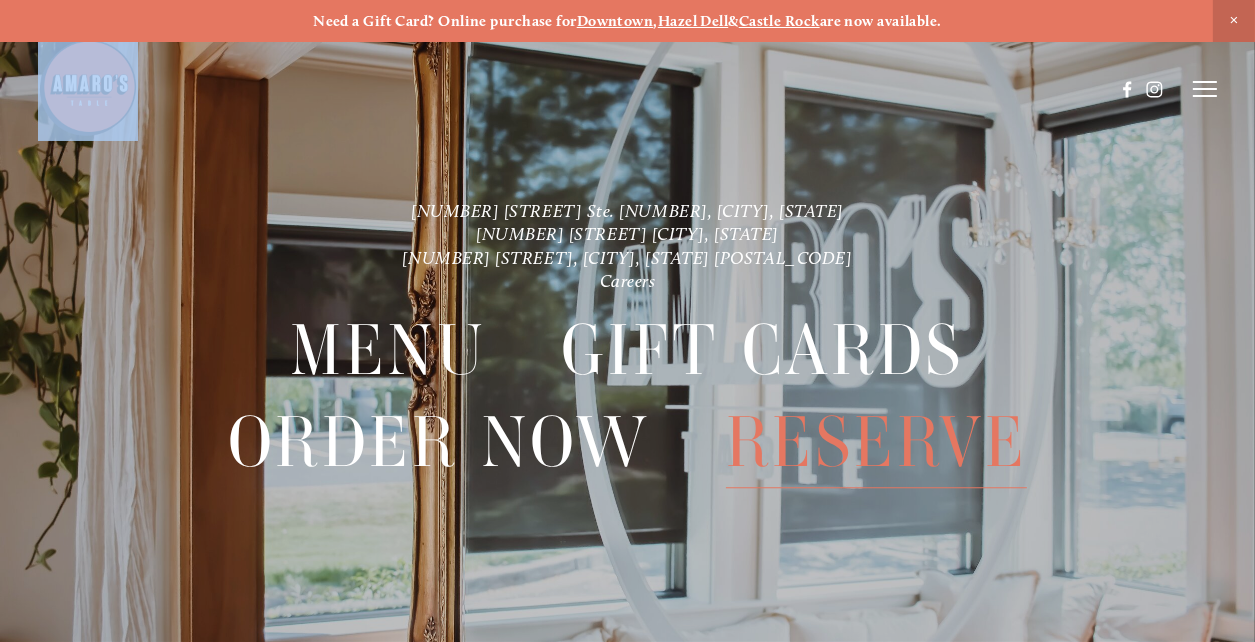click on "Reserve" at bounding box center (877, 442) 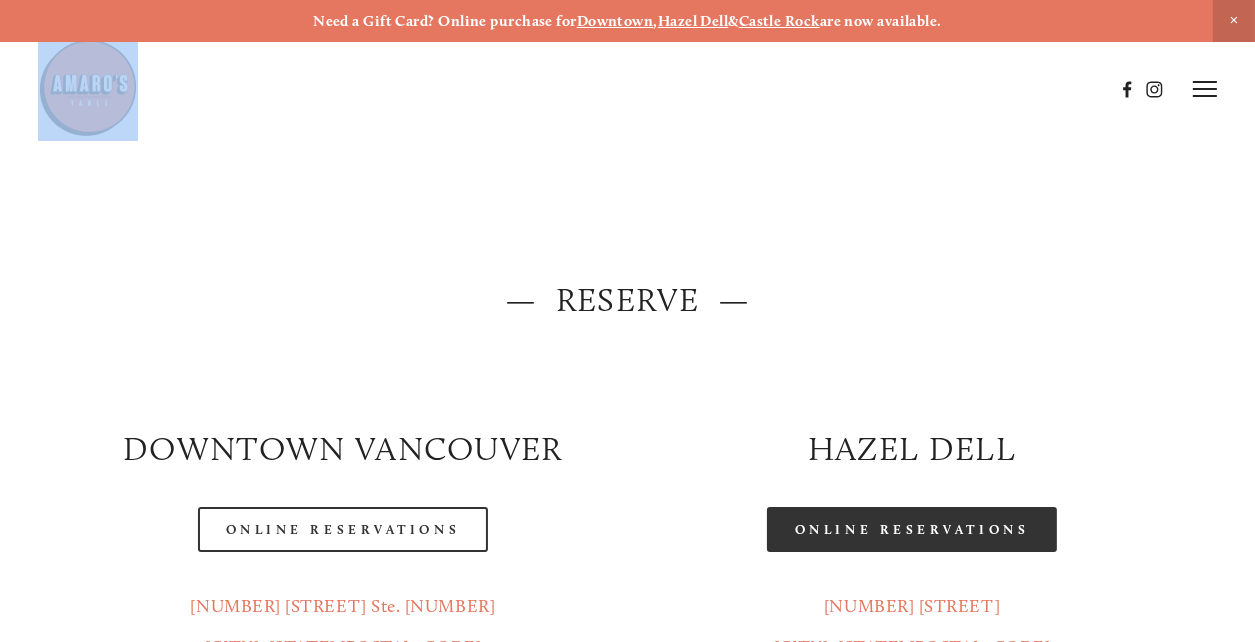 click on "Online Reservations" at bounding box center (912, 529) 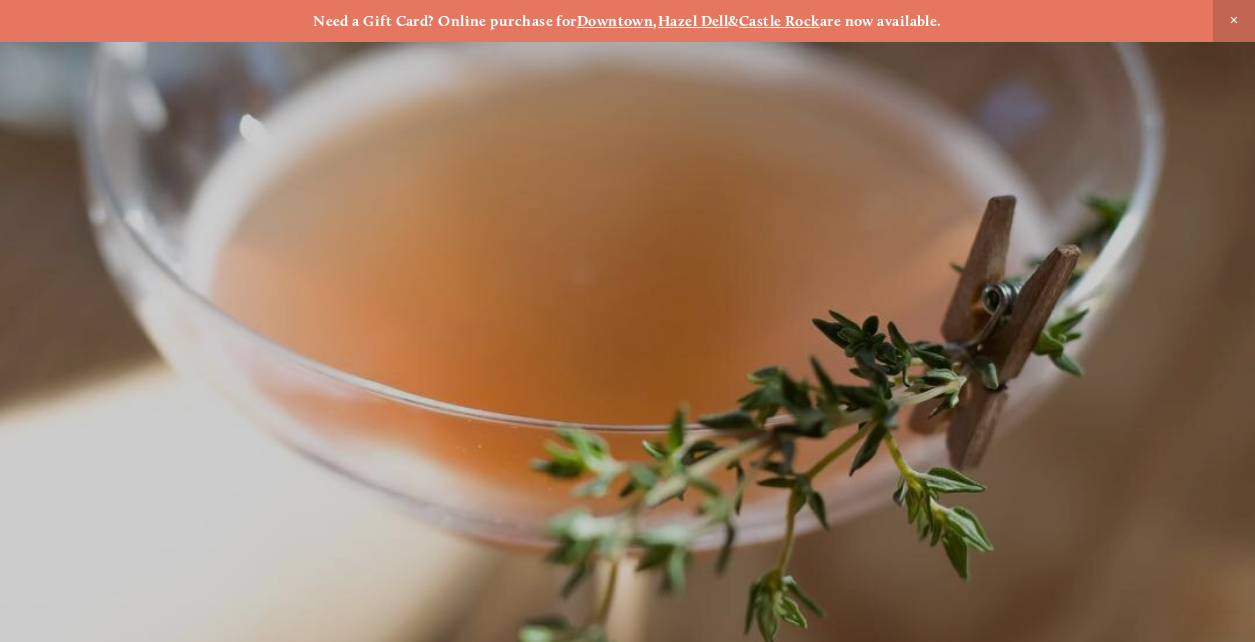 scroll, scrollTop: 0, scrollLeft: 0, axis: both 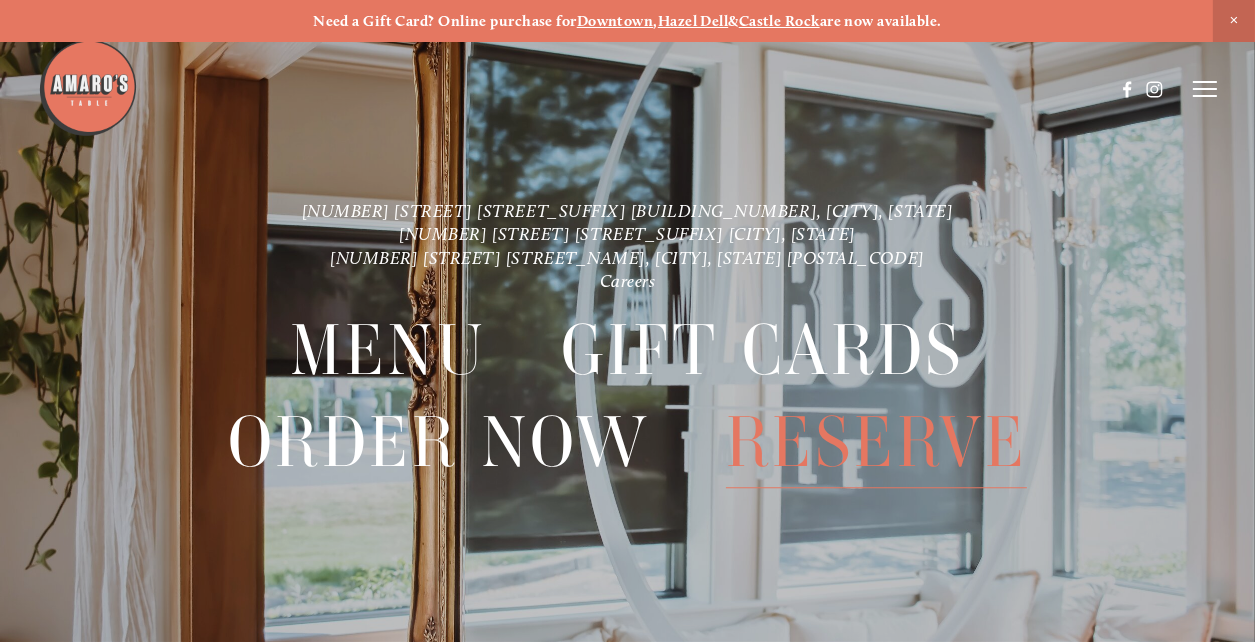 click on "Reserve" at bounding box center [877, 442] 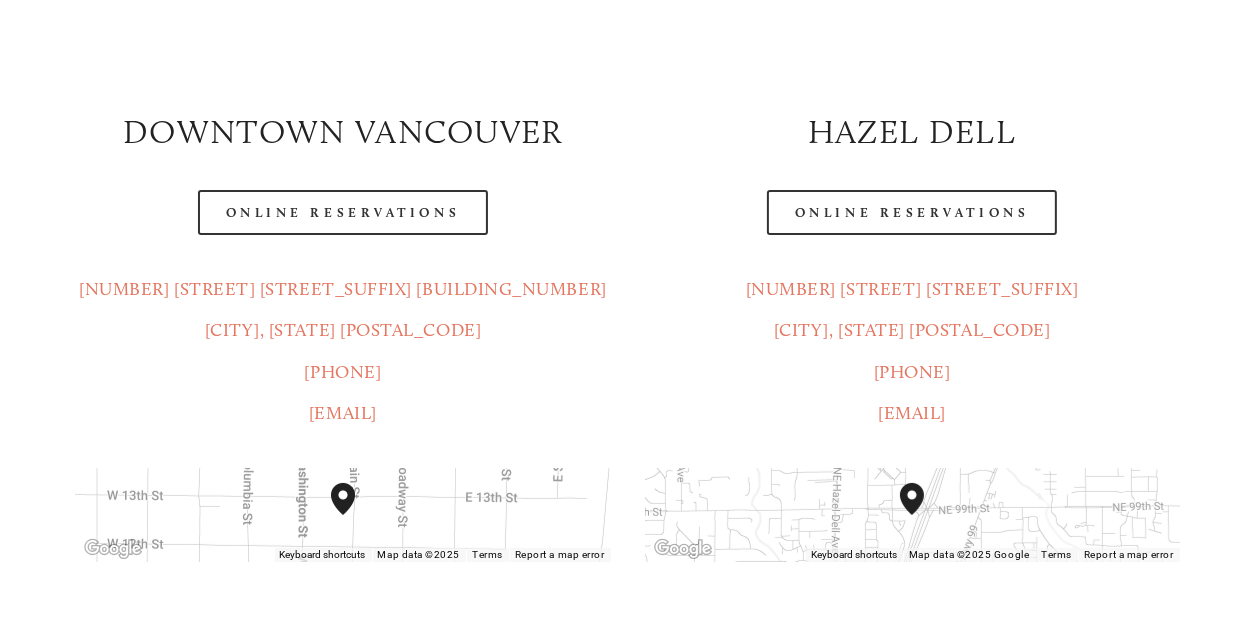 scroll, scrollTop: 364, scrollLeft: 0, axis: vertical 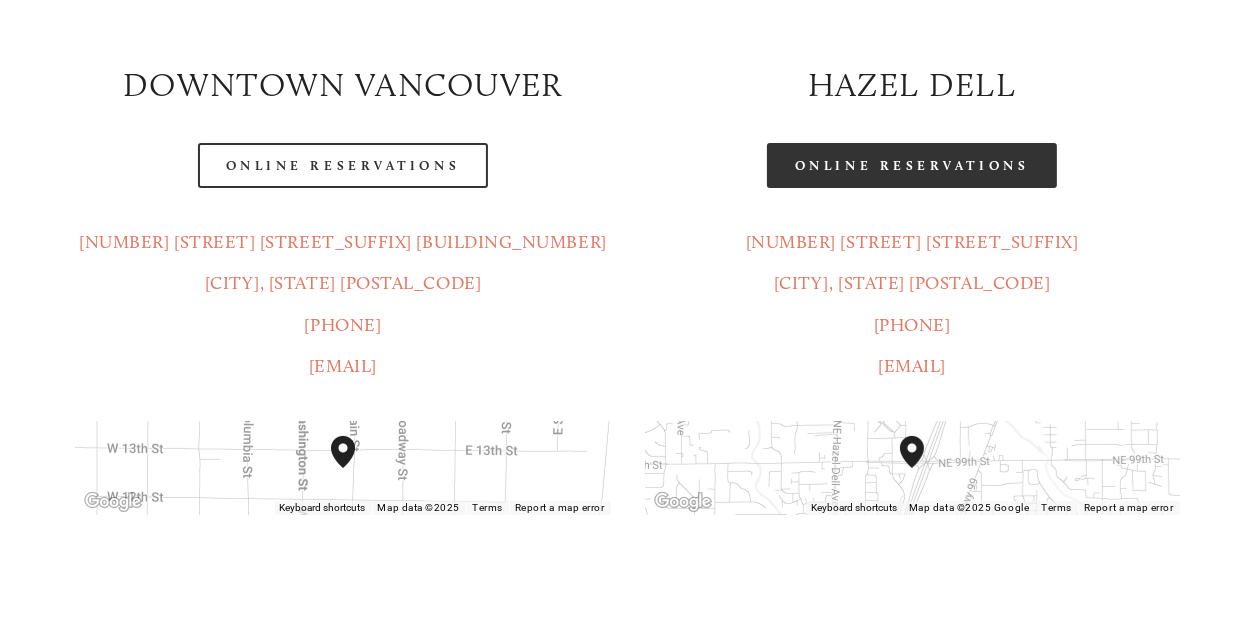 click on "Online Reservations" at bounding box center [912, 165] 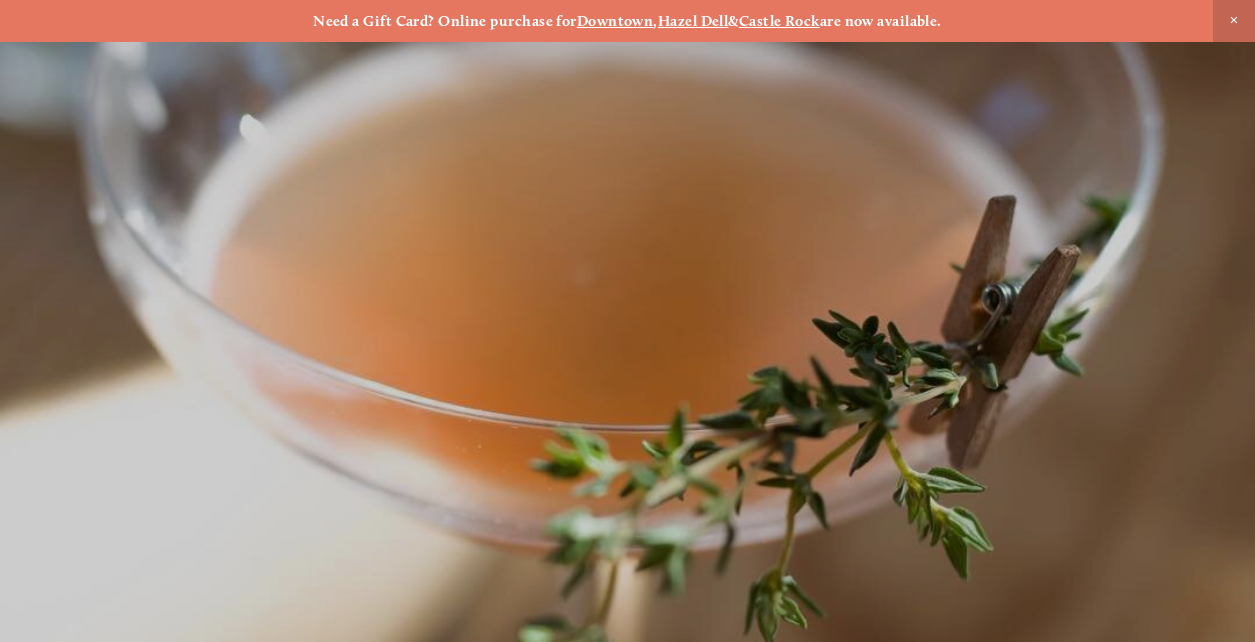 scroll, scrollTop: 0, scrollLeft: 0, axis: both 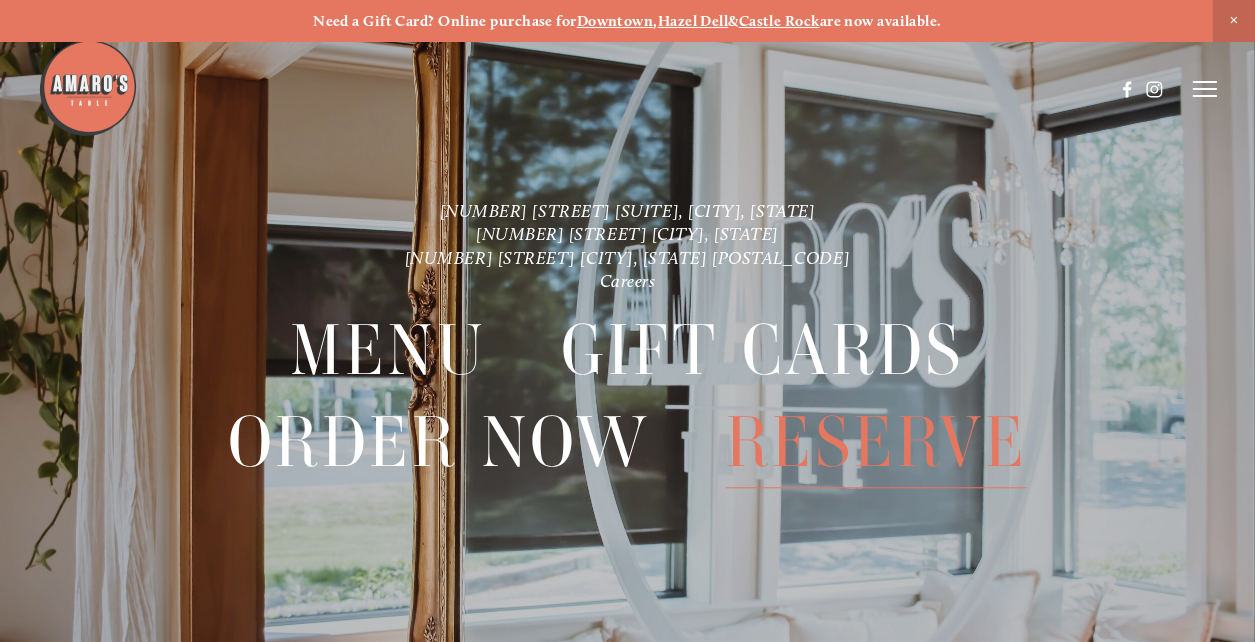 click on "Reserve" at bounding box center [877, 442] 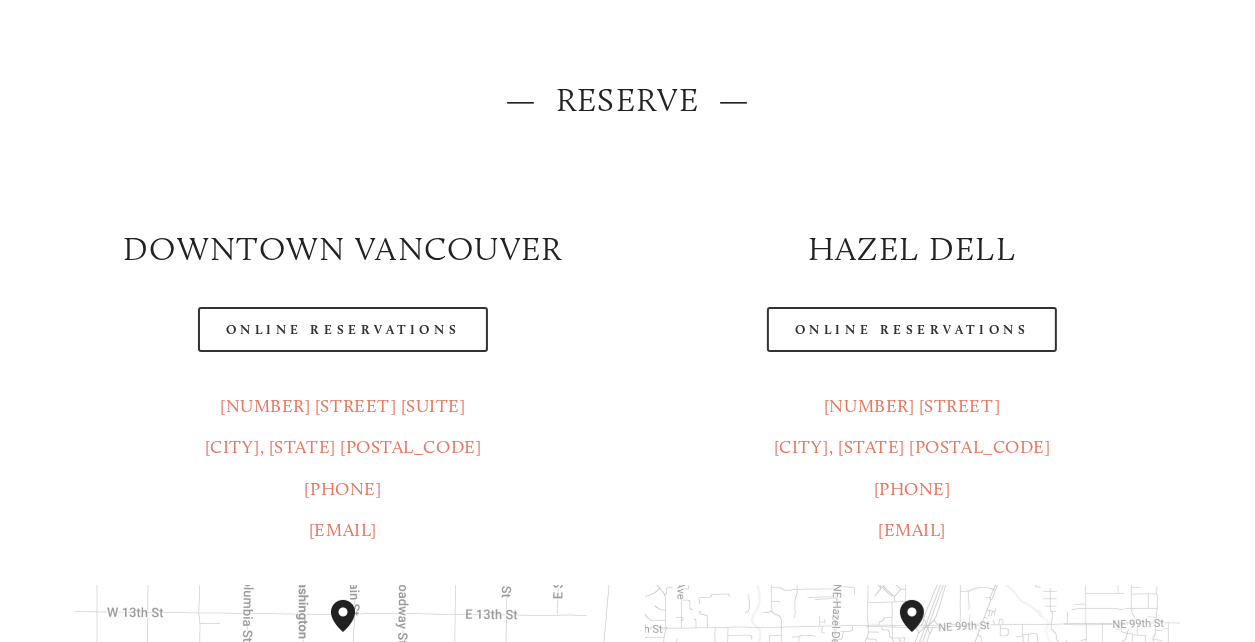 scroll, scrollTop: 280, scrollLeft: 0, axis: vertical 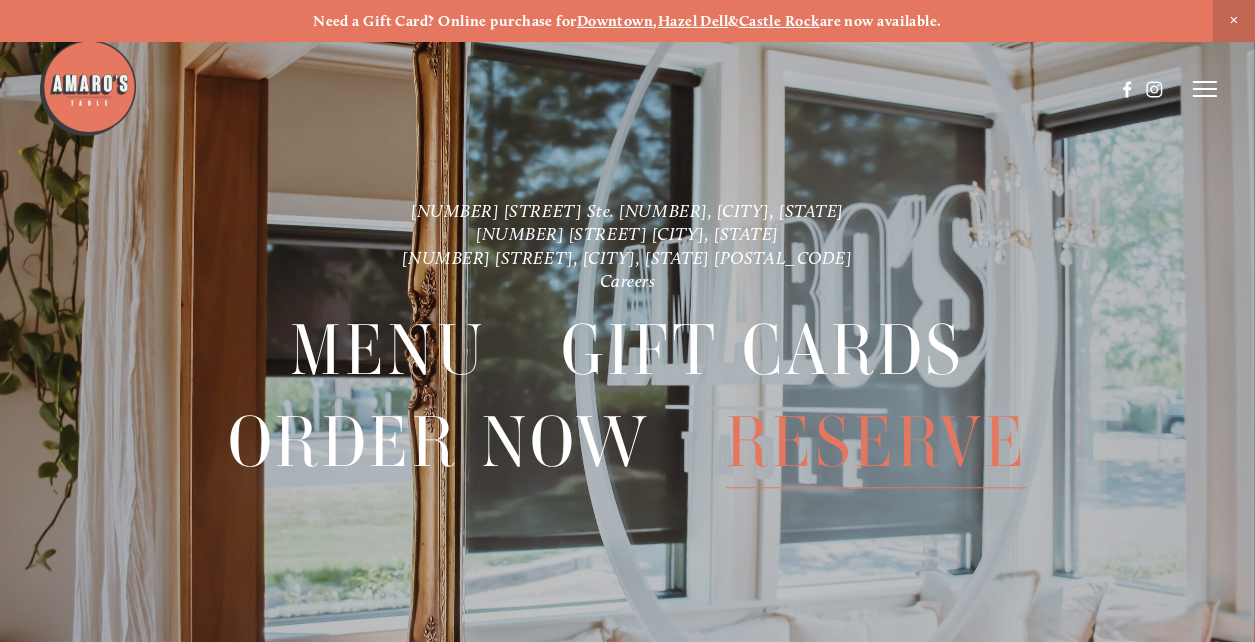 click on "Reserve" at bounding box center (877, 442) 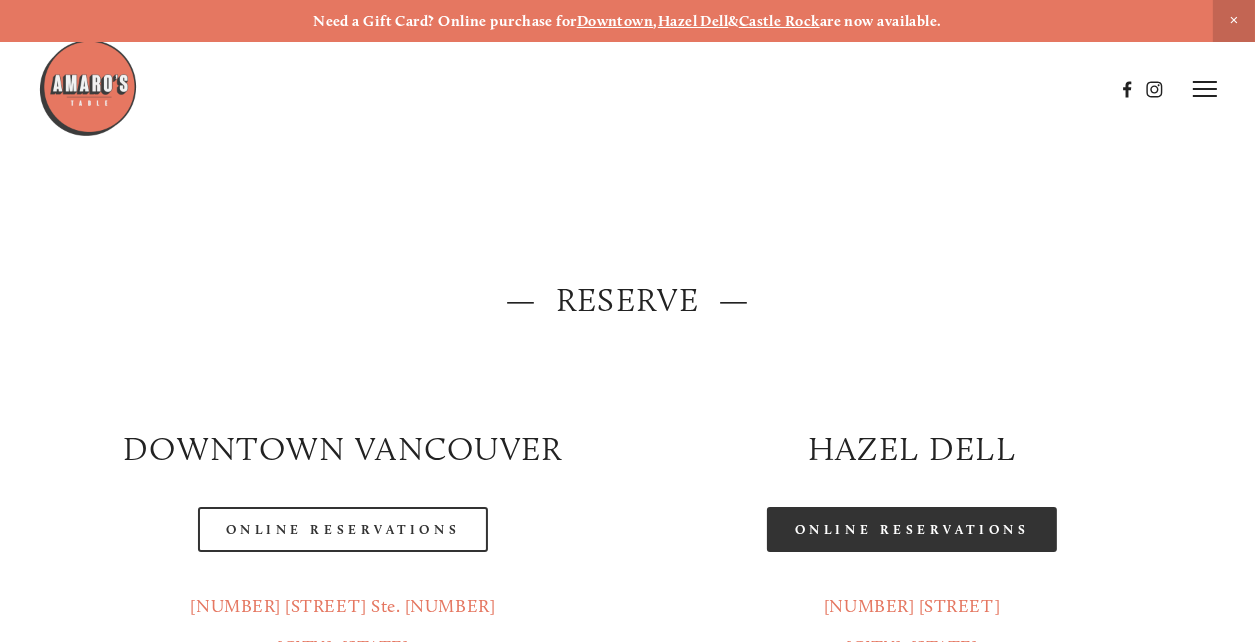 click on "Online Reservations" at bounding box center [912, 529] 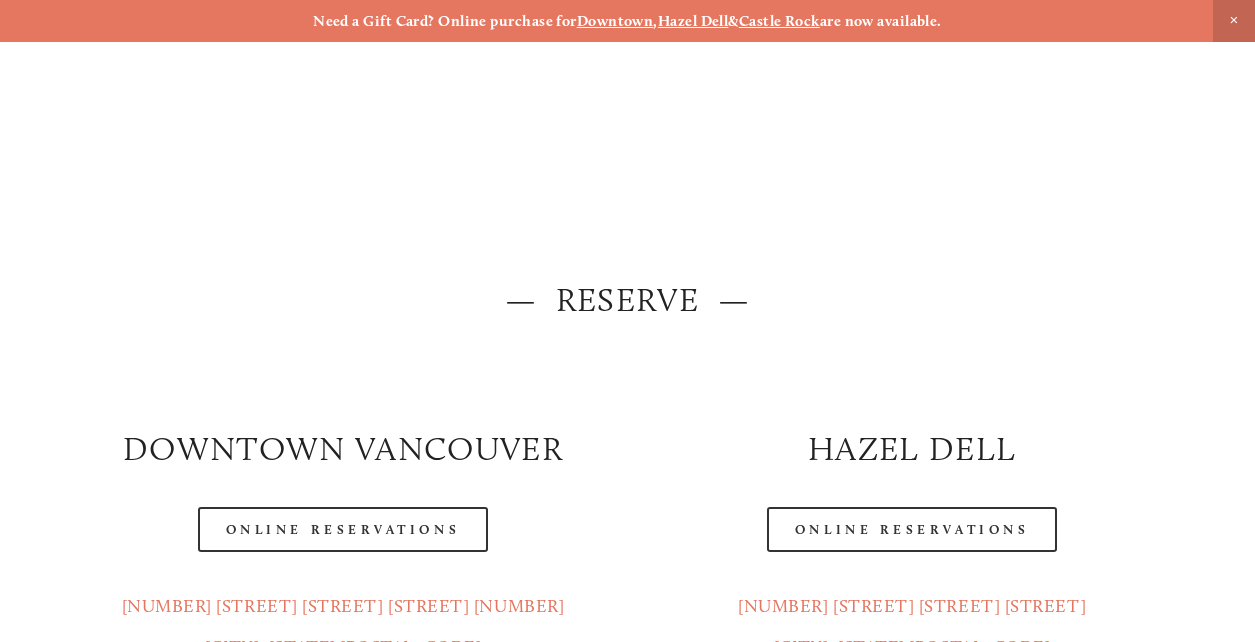 scroll, scrollTop: 0, scrollLeft: 0, axis: both 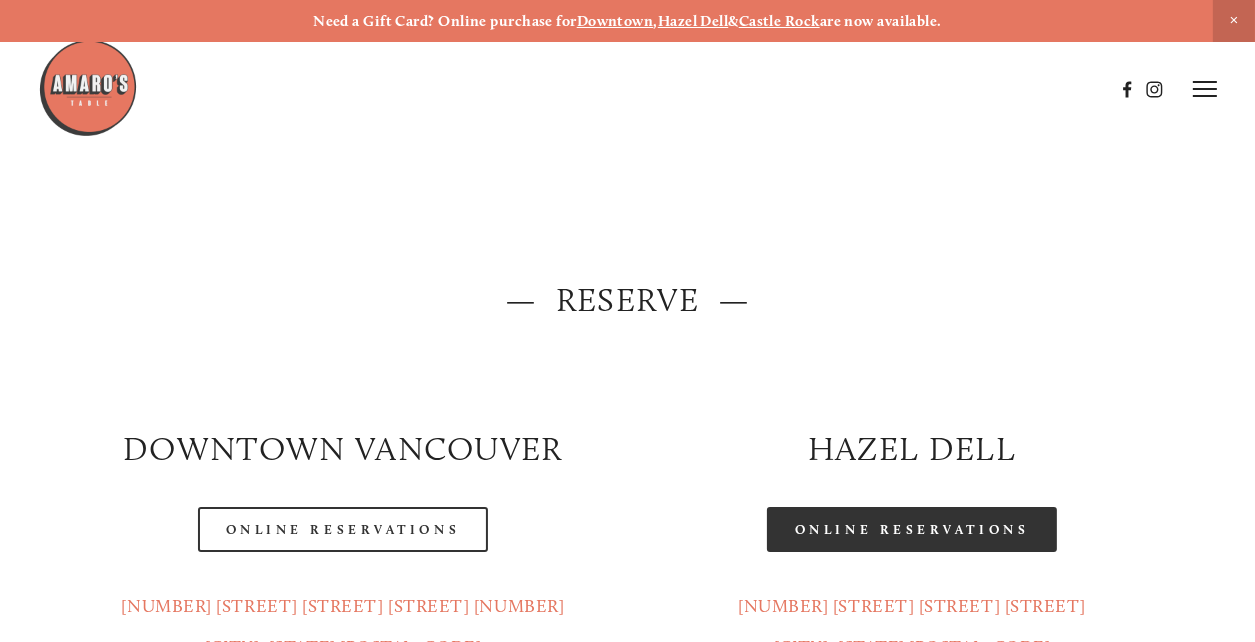 click on "Online Reservations" at bounding box center [912, 529] 